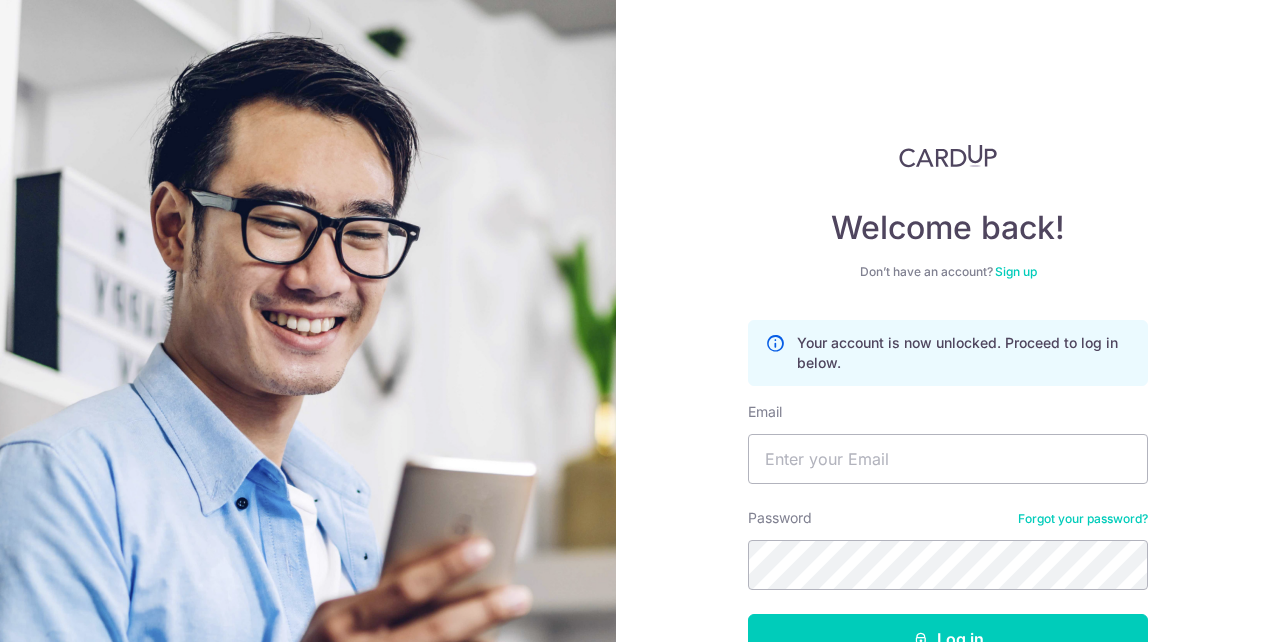 scroll, scrollTop: 0, scrollLeft: 0, axis: both 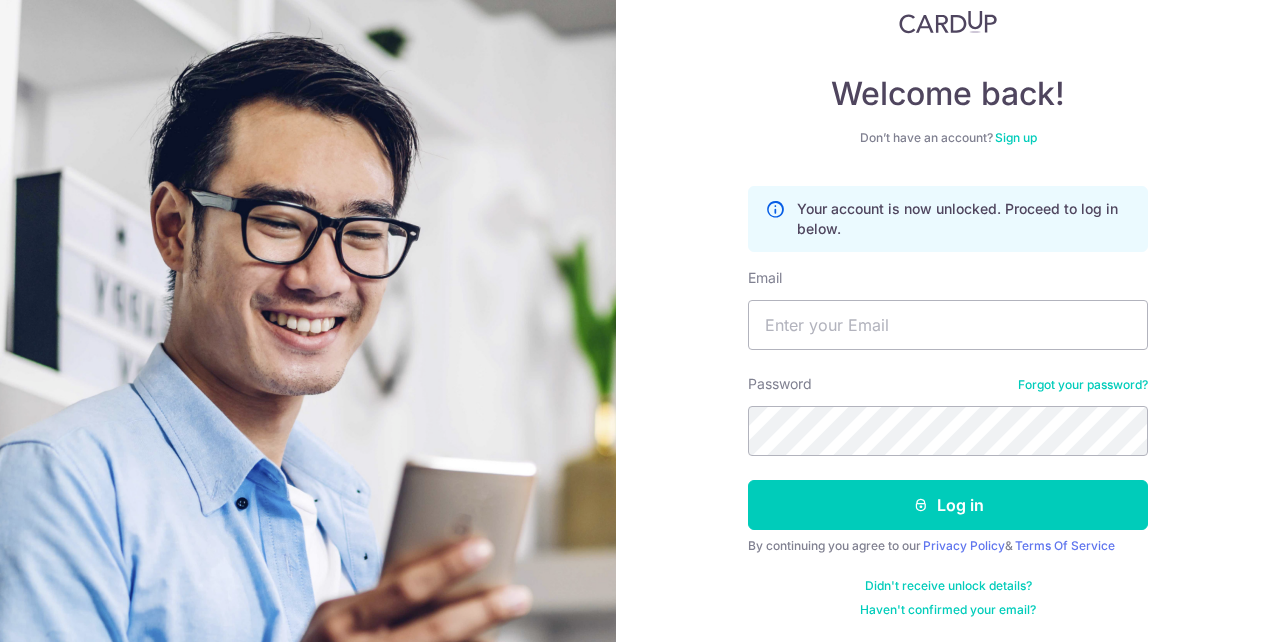click on "Password
Forgot your password?" at bounding box center (948, 415) 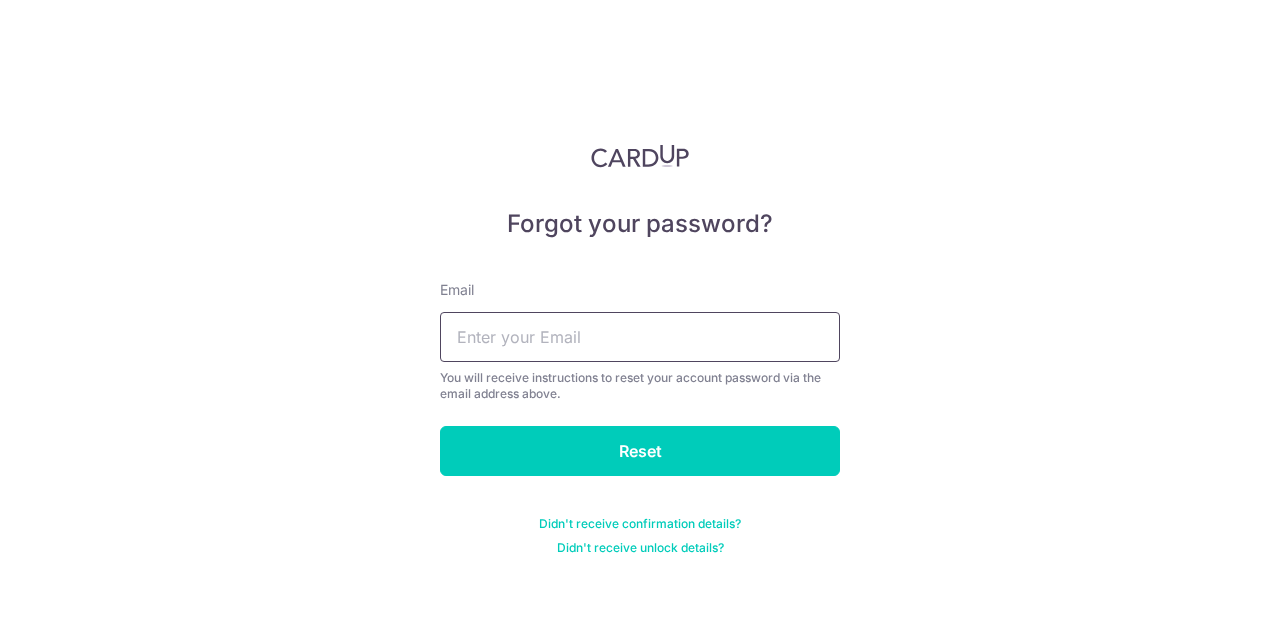 click at bounding box center [640, 337] 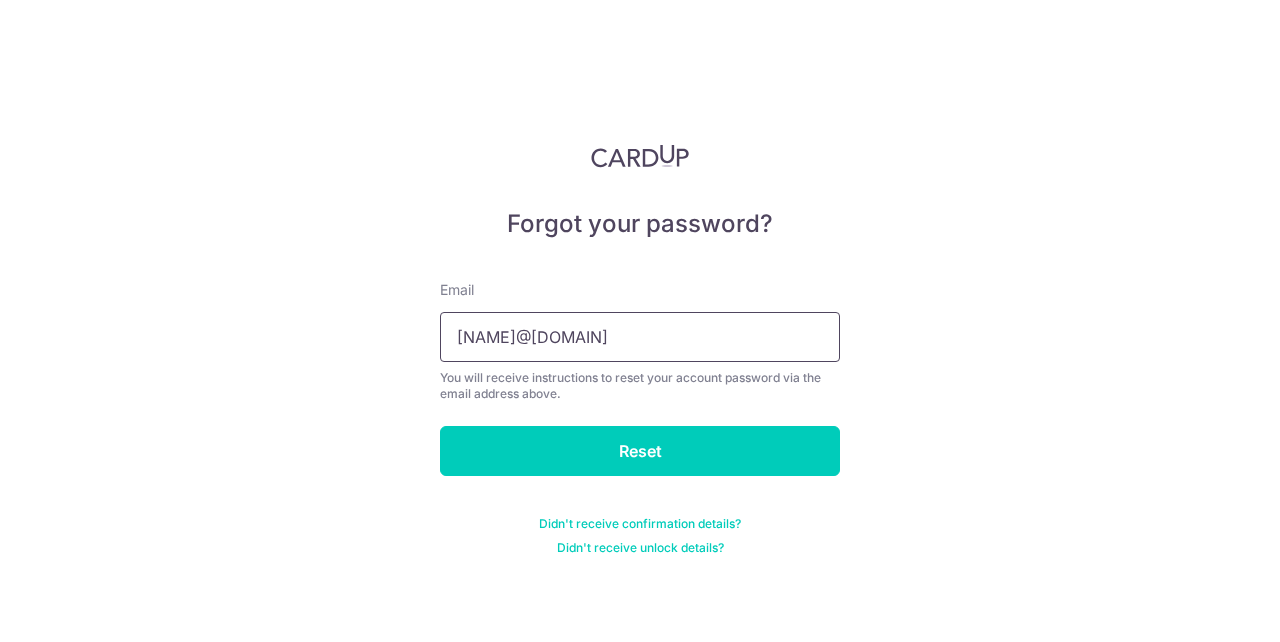 type on "jinhui_350@hotmail.com" 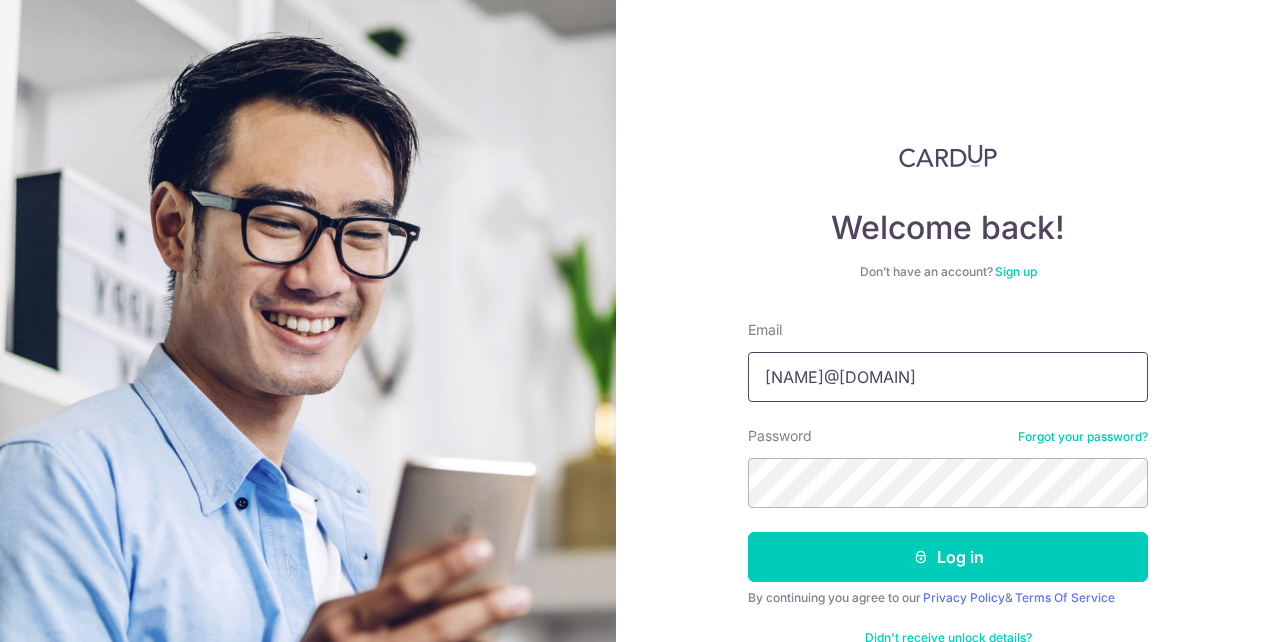 type on "jinhui_350@hotmail.com" 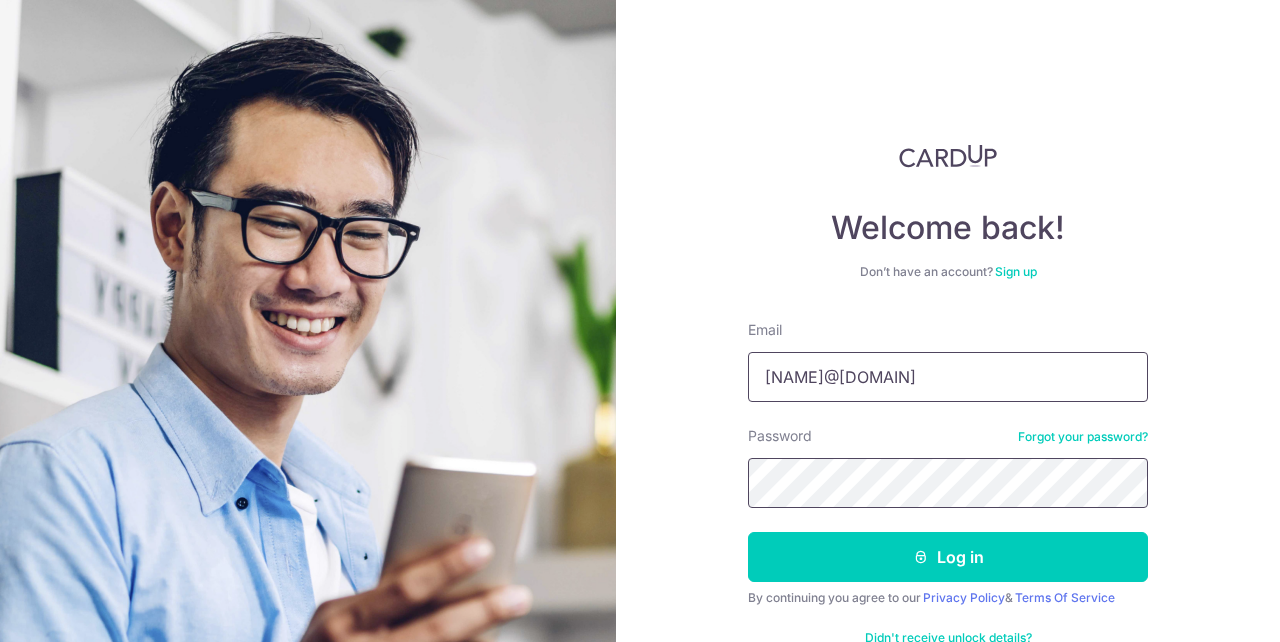 click on "Log in" at bounding box center [948, 557] 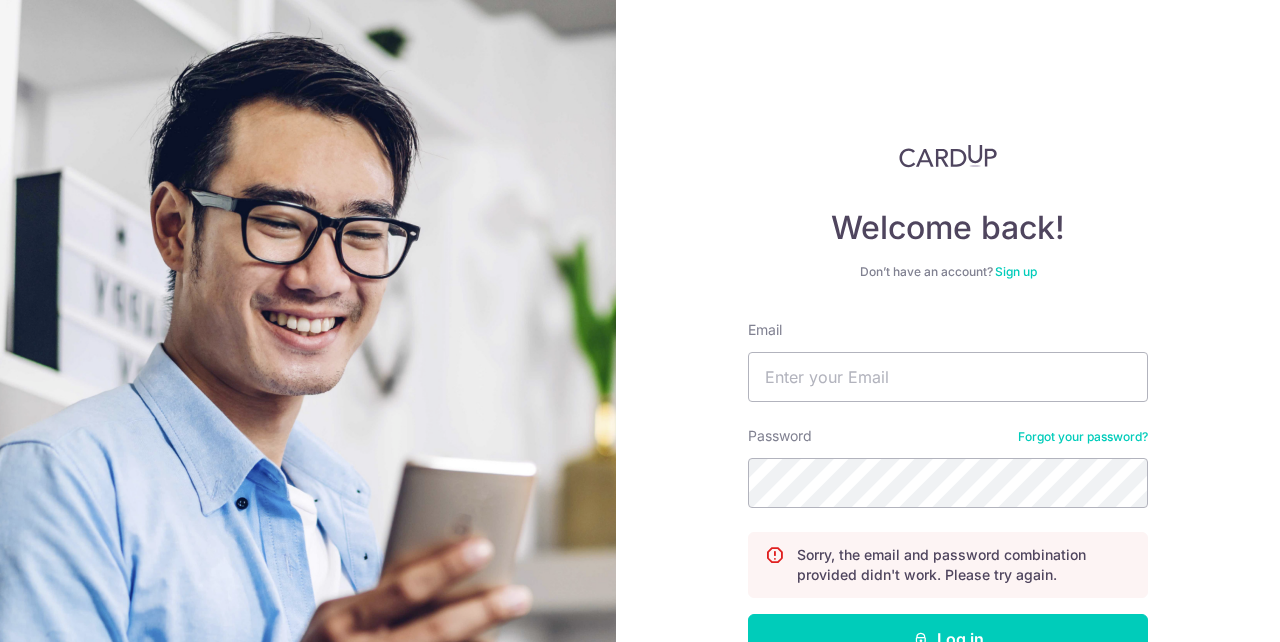 scroll, scrollTop: 0, scrollLeft: 0, axis: both 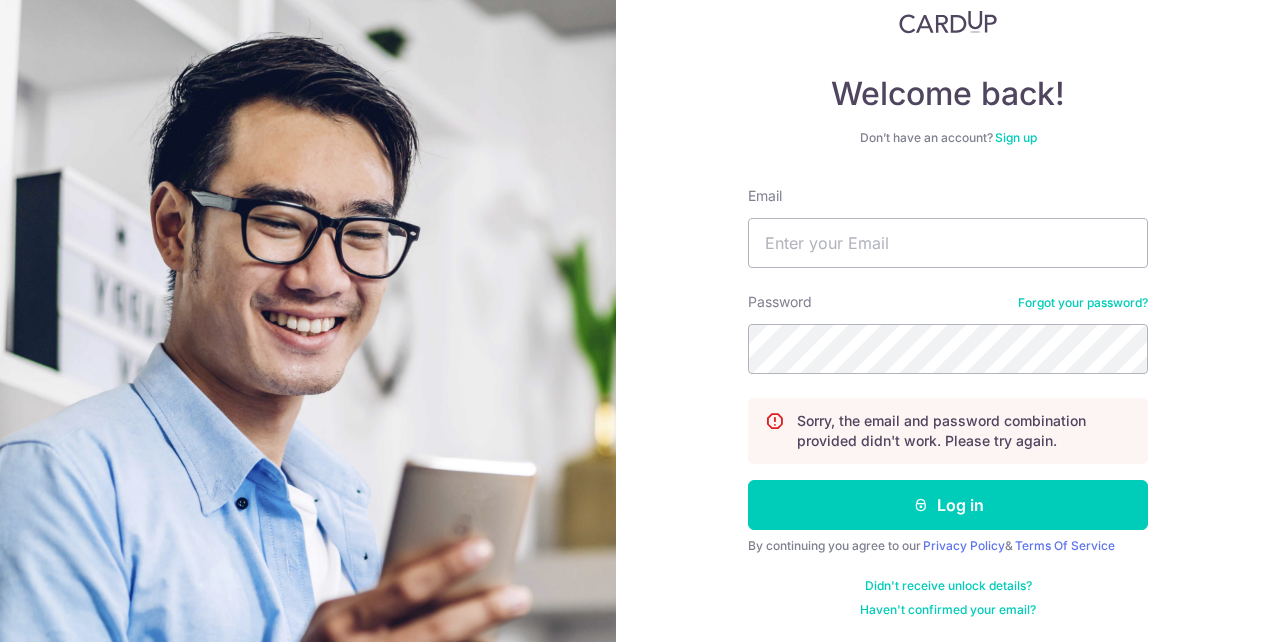 click on "Email
Password
Forgot your password?
Sorry, the email and password combination provided didn't work. Please try again.
Log in
By continuing you agree to our
Privacy Policy
&  Terms Of Service
Didn't receive unlock details?
Haven't confirmed your email?" at bounding box center [948, 402] 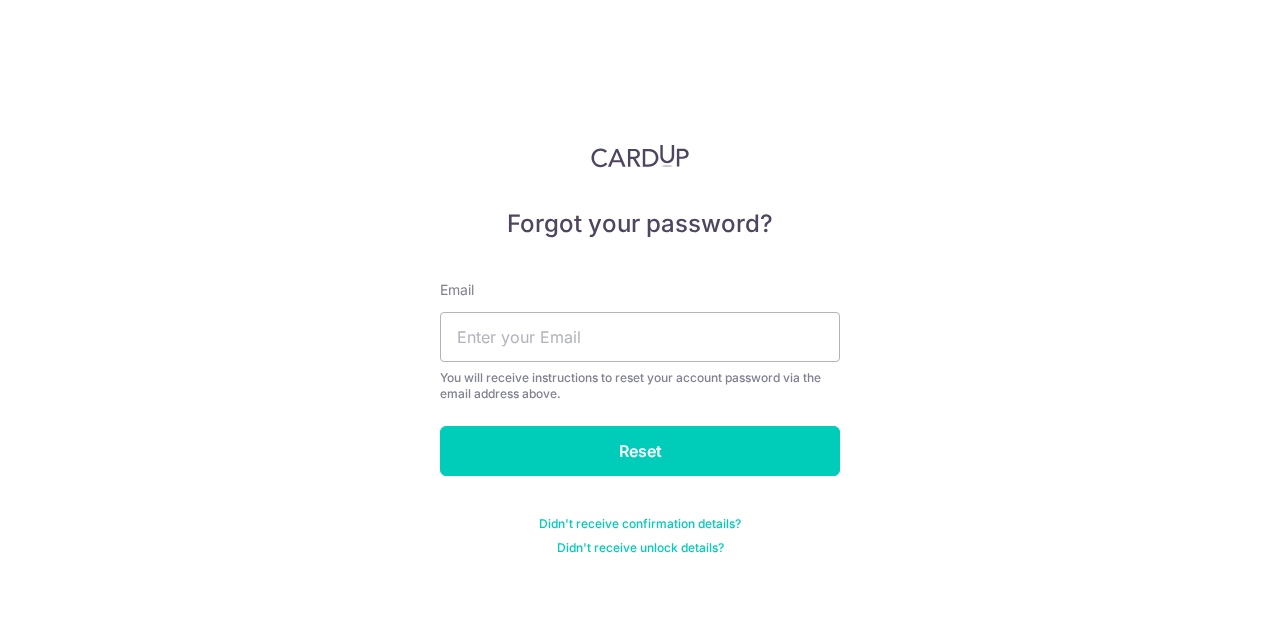 click on "You will receive instructions to reset your account password via the email address above." at bounding box center [640, 386] 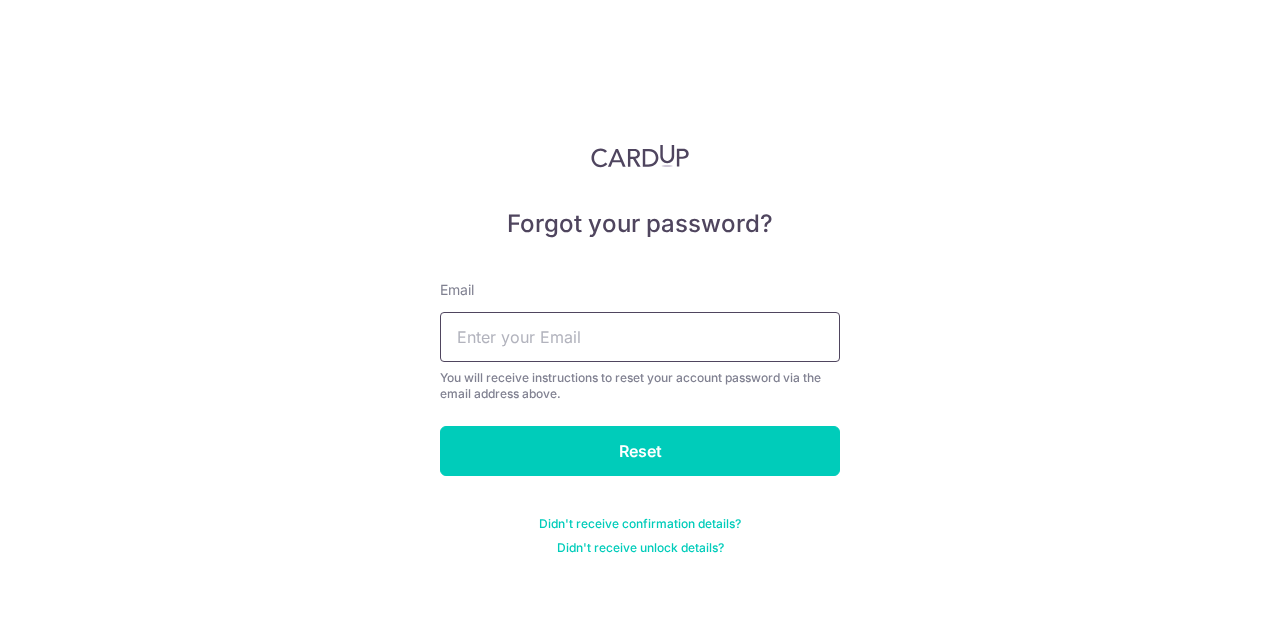 click at bounding box center [640, 337] 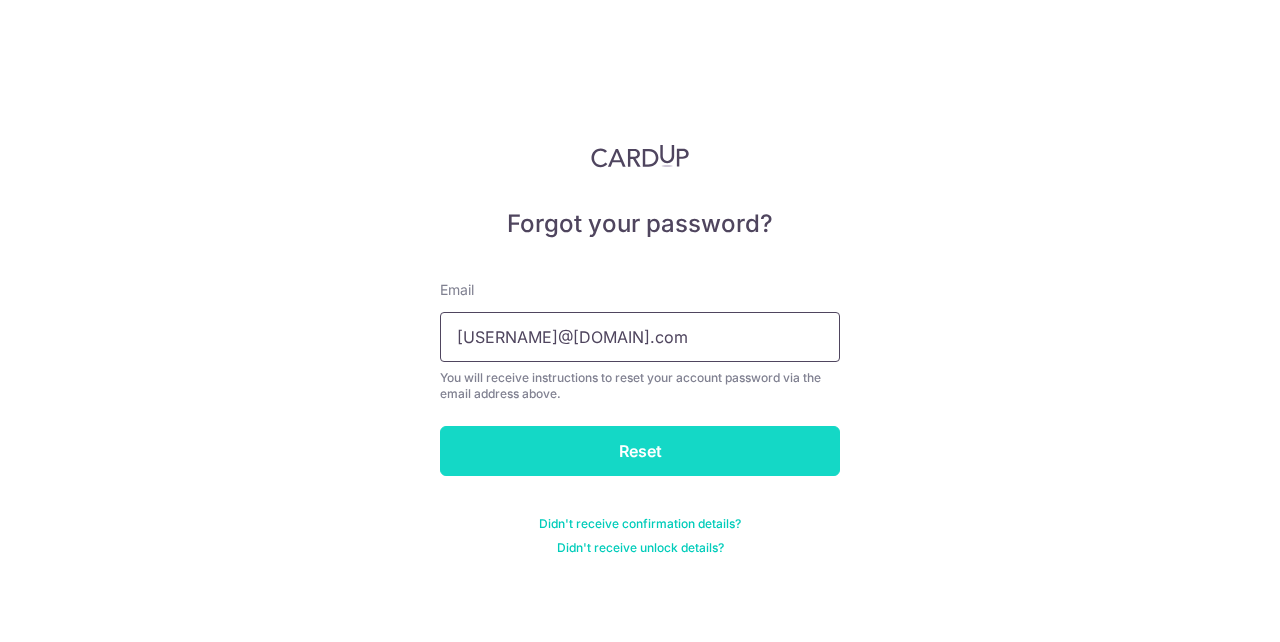 type on "jinhui_350@hotmail.com" 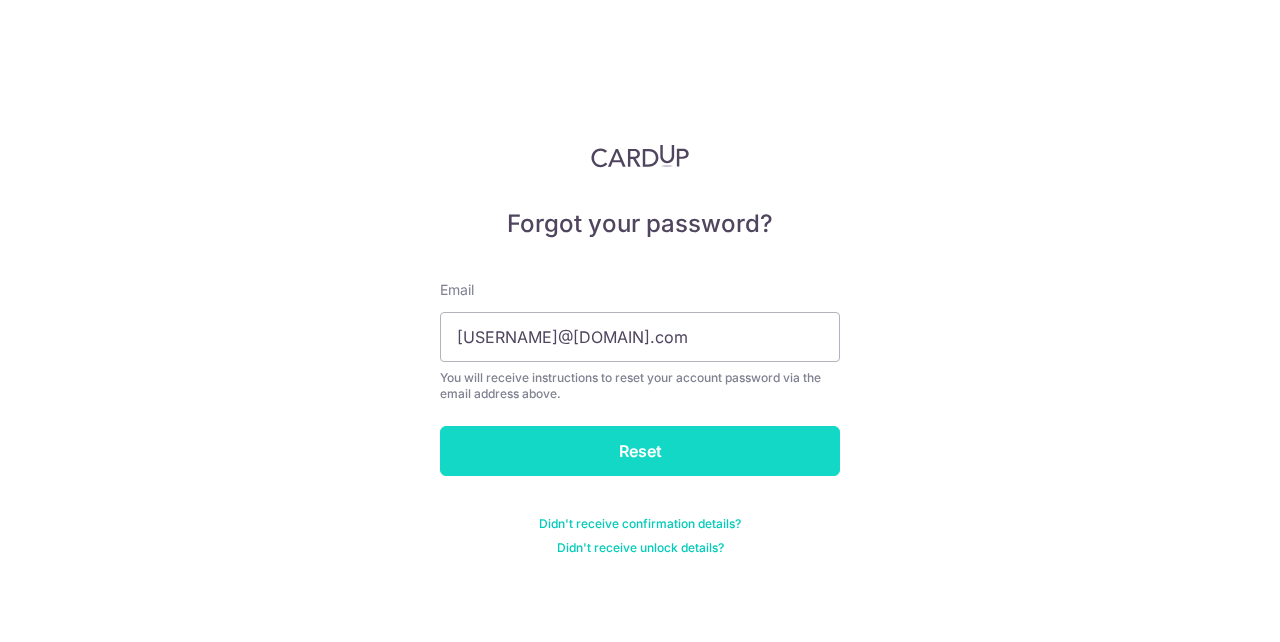 click on "Reset" at bounding box center (640, 451) 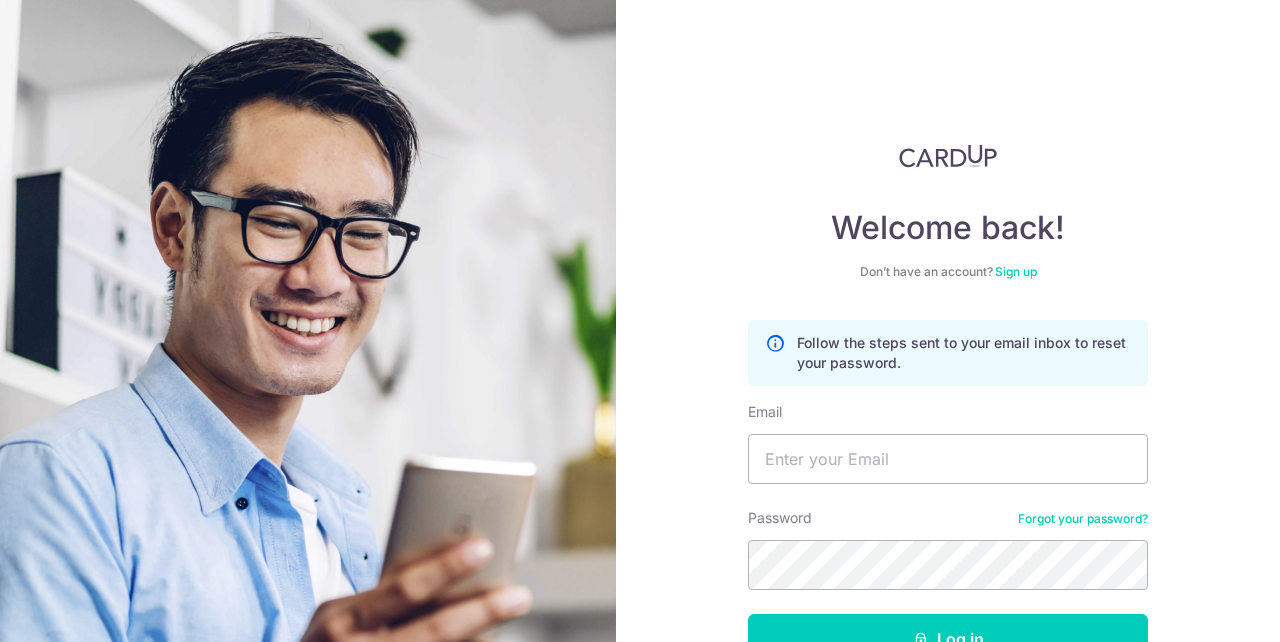 scroll, scrollTop: 0, scrollLeft: 0, axis: both 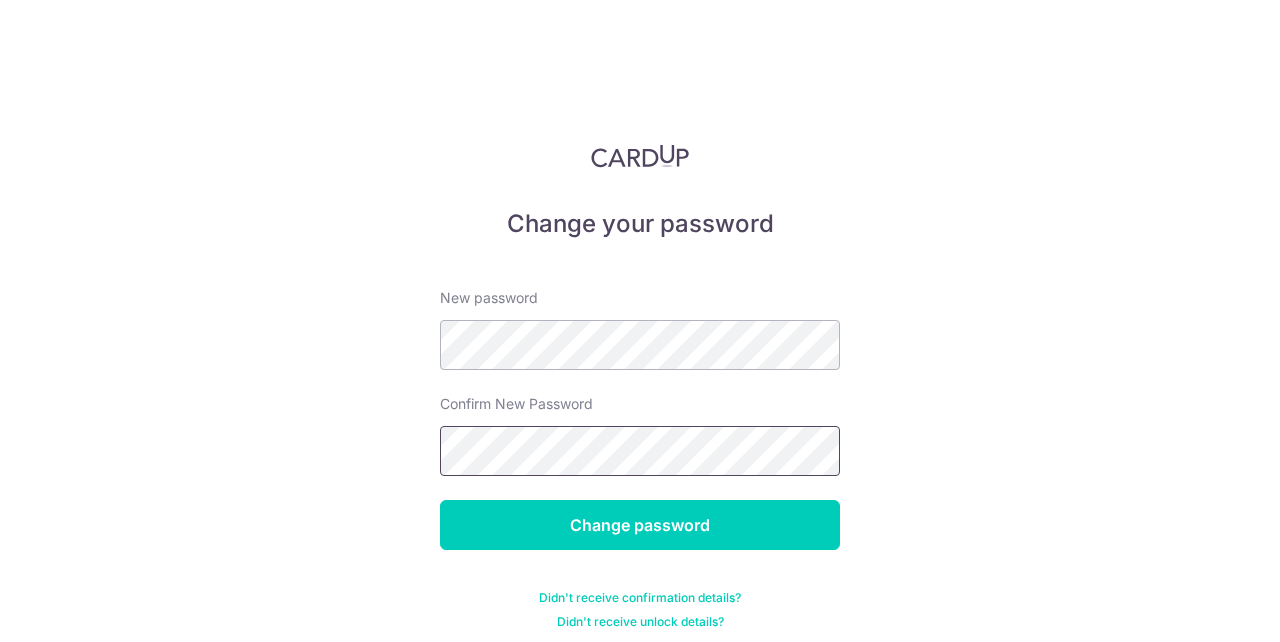 click on "Change password" at bounding box center [640, 525] 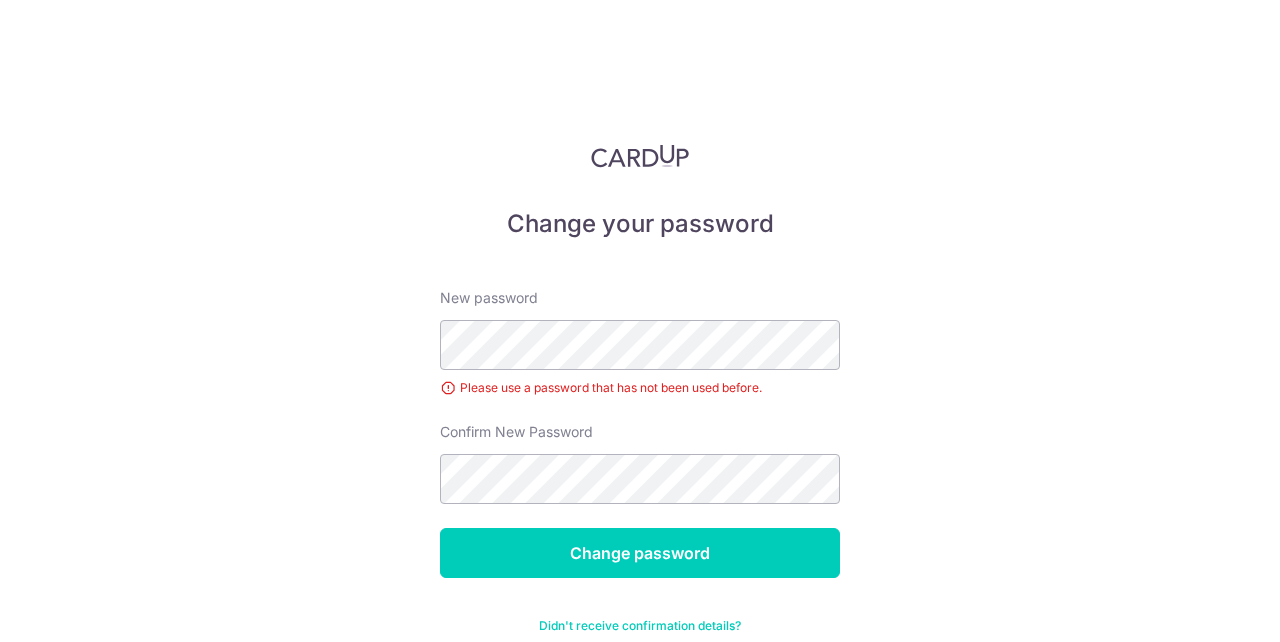 scroll, scrollTop: 0, scrollLeft: 0, axis: both 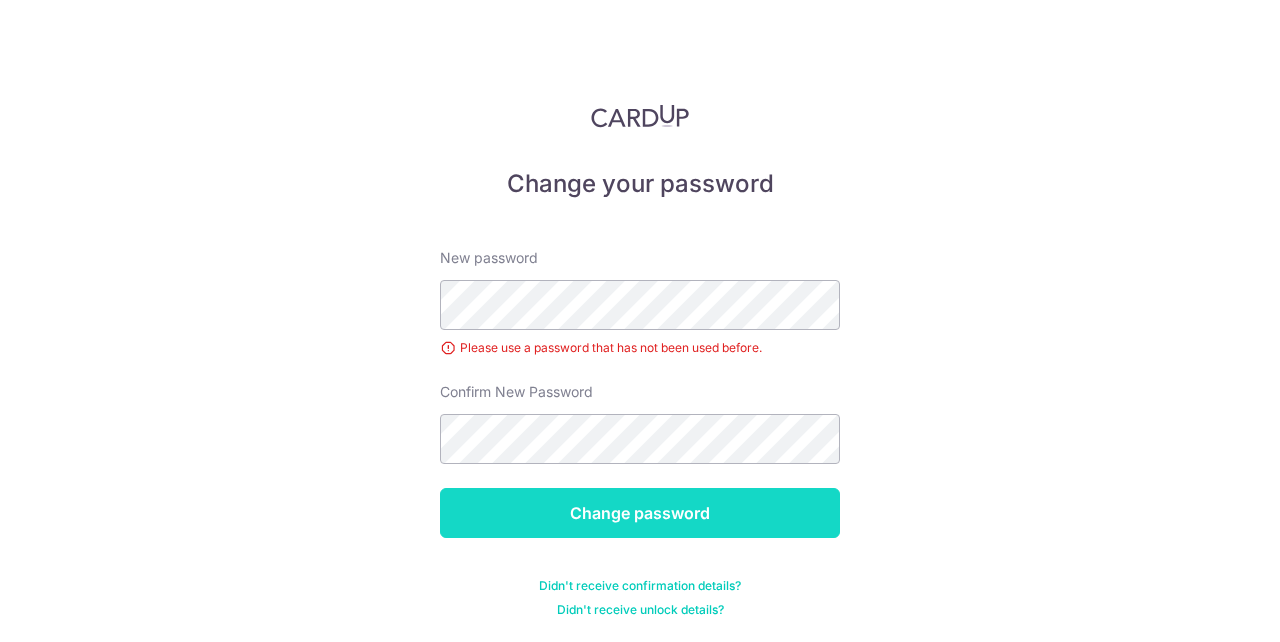 click on "Change password" at bounding box center [640, 513] 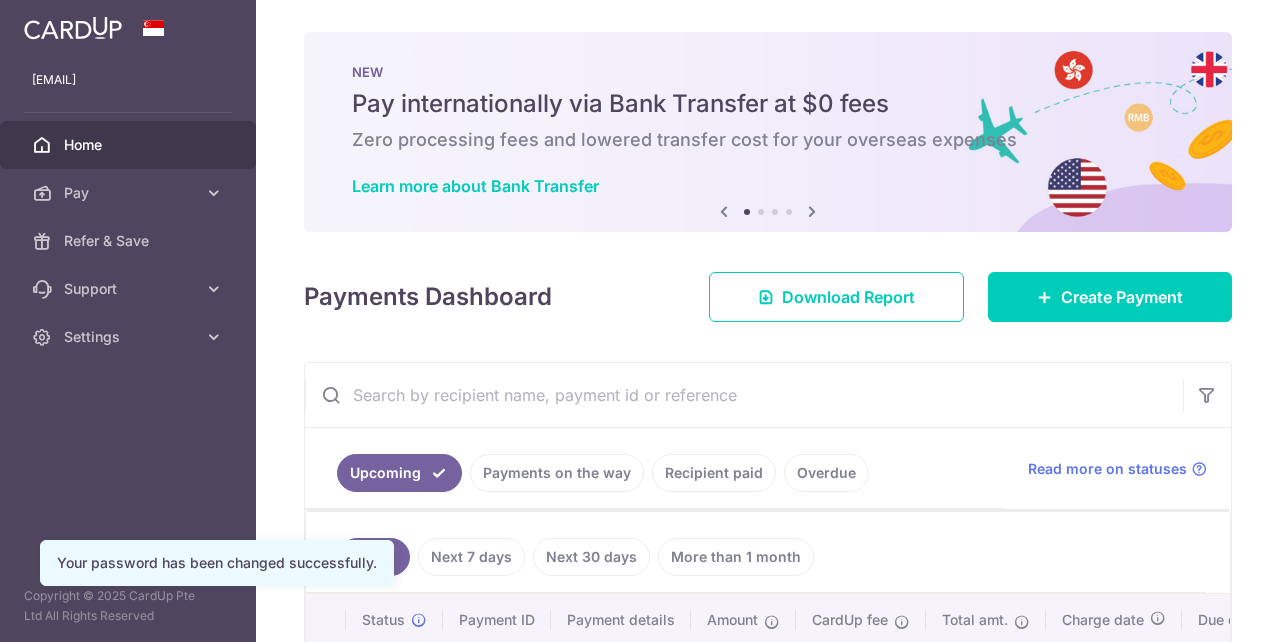 scroll, scrollTop: 0, scrollLeft: 0, axis: both 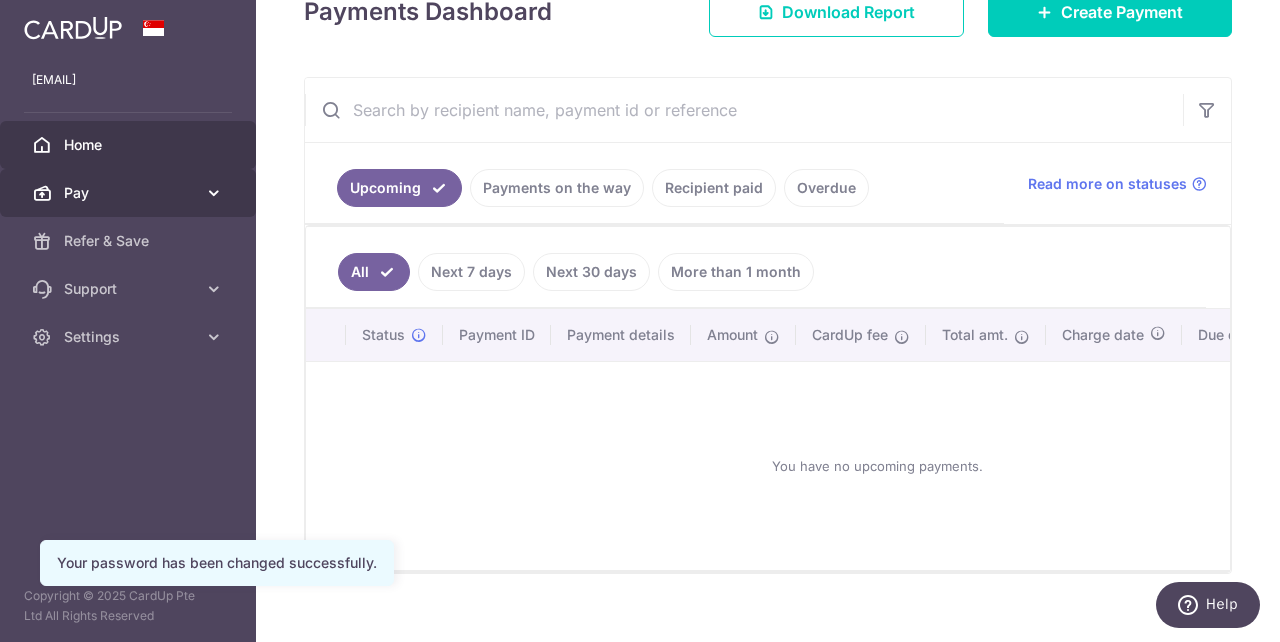 click on "Pay" at bounding box center [128, 193] 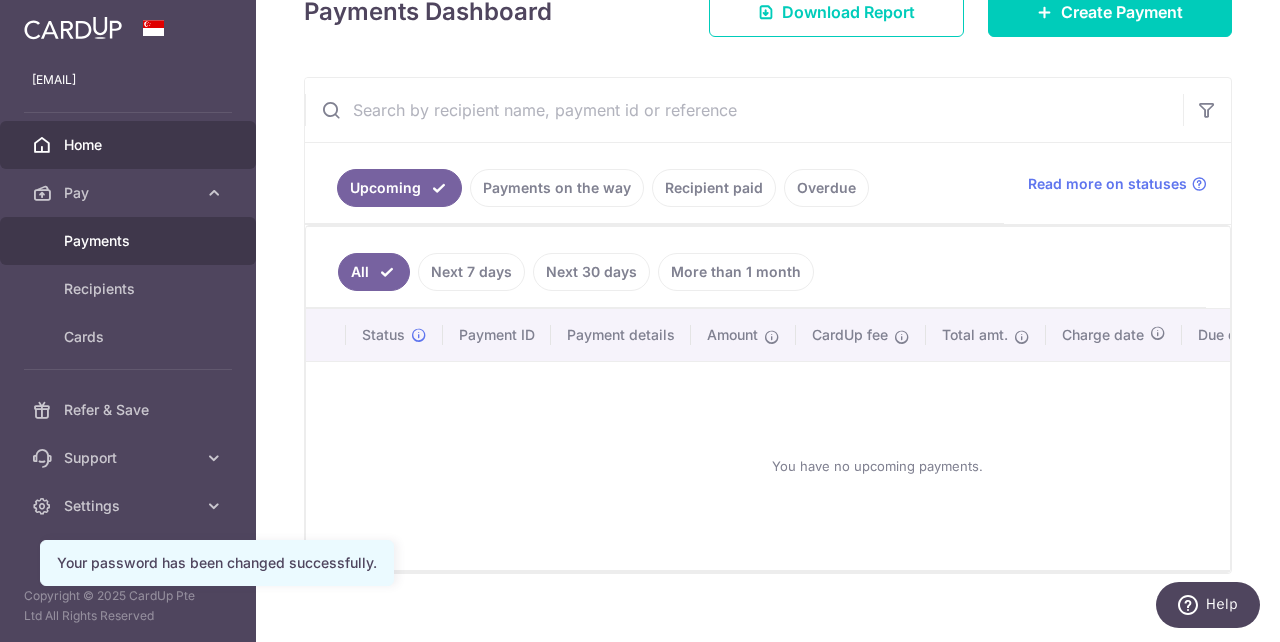 click on "Payments" at bounding box center (130, 241) 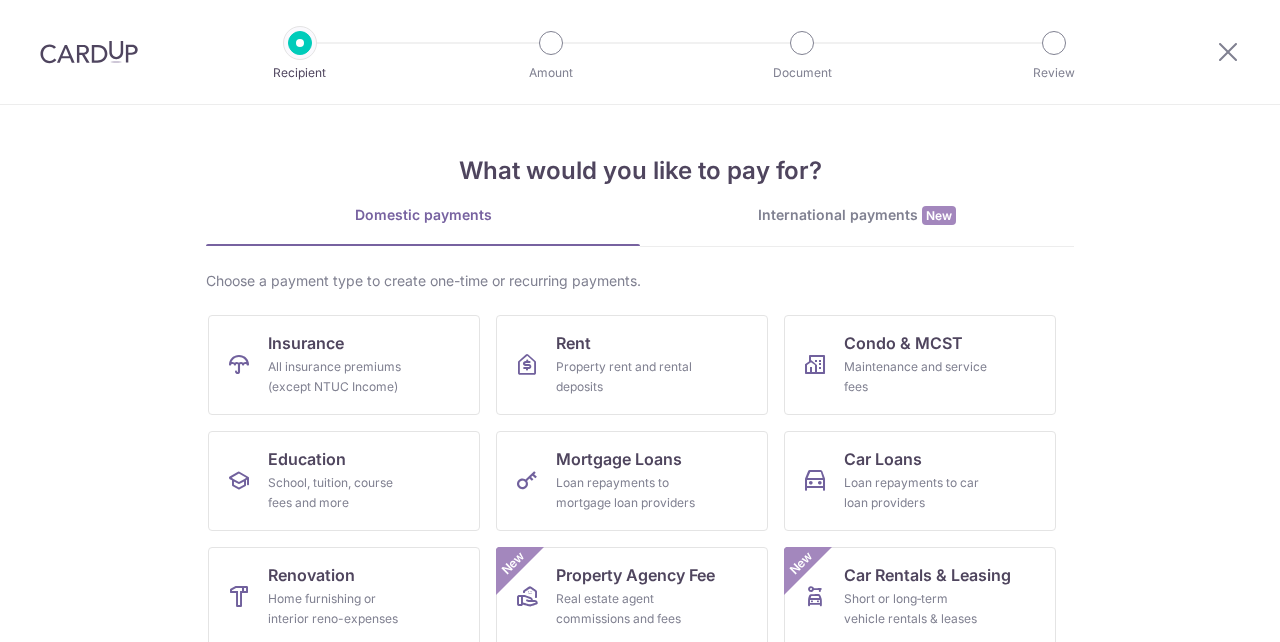 scroll, scrollTop: 0, scrollLeft: 0, axis: both 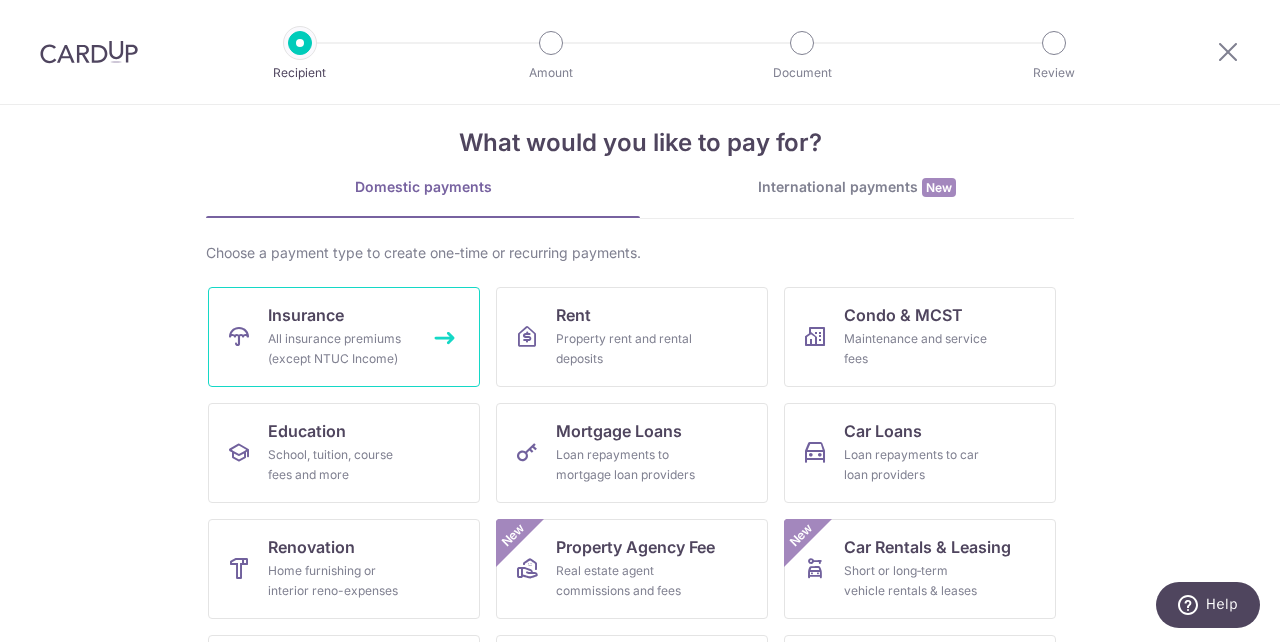 click on "All insurance premiums (except NTUC Income)" at bounding box center [340, 349] 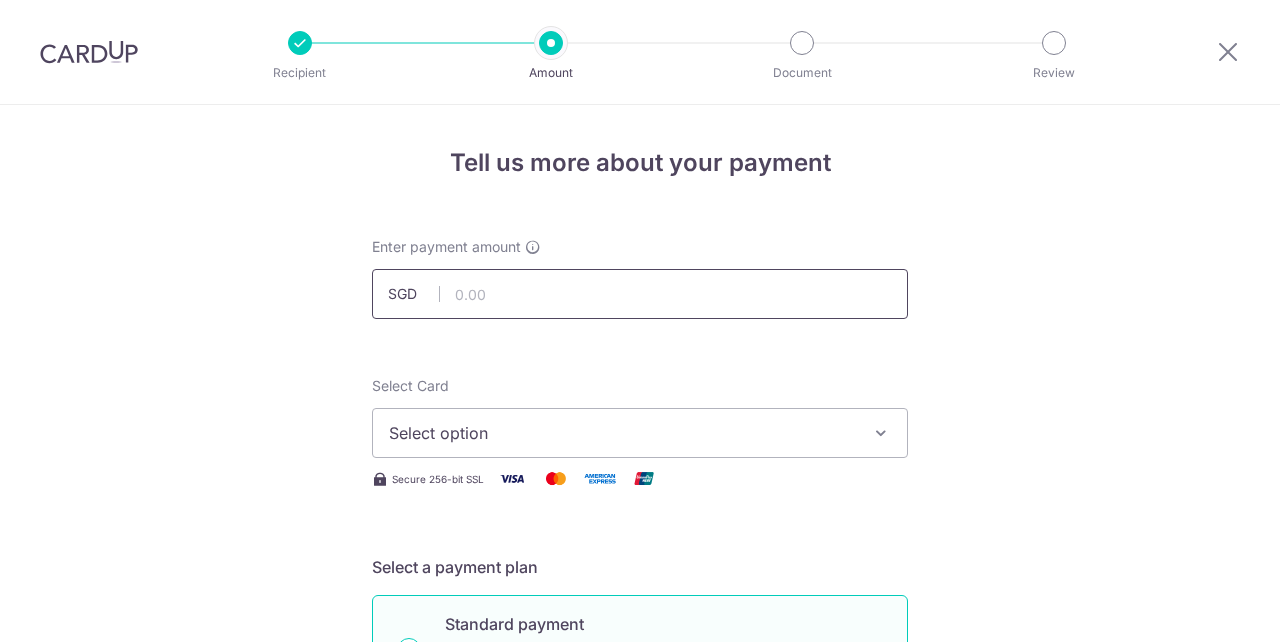 scroll, scrollTop: 0, scrollLeft: 0, axis: both 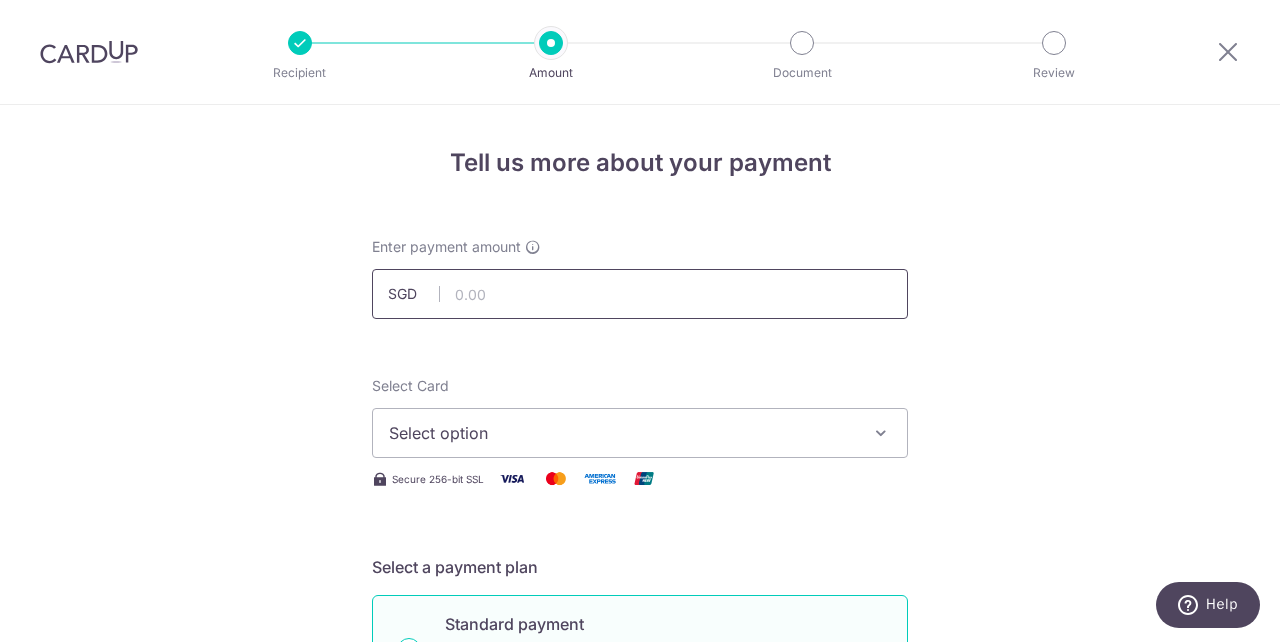 click at bounding box center [640, 294] 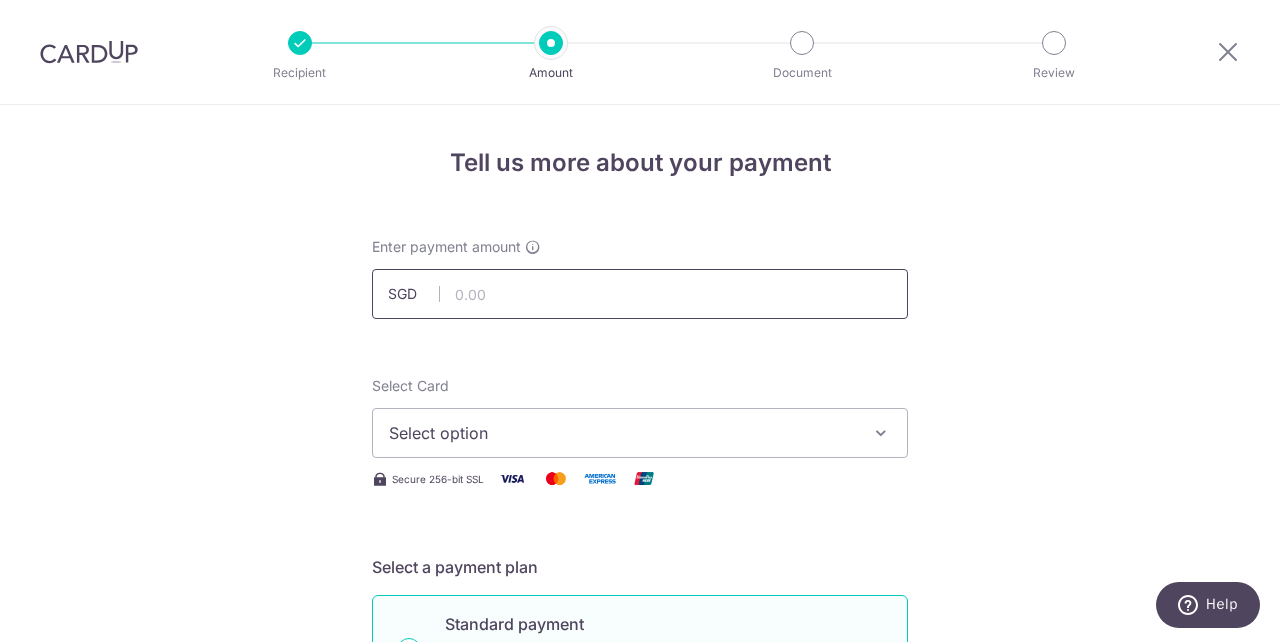 paste on "1,108.60" 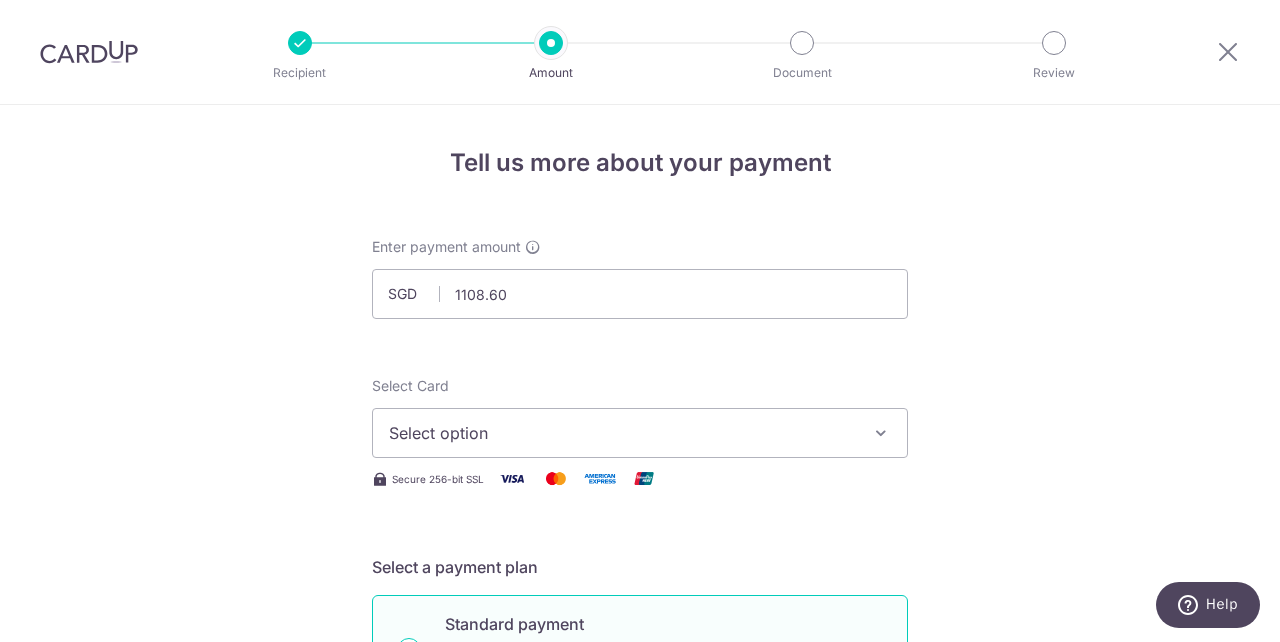 type on "1,108.60" 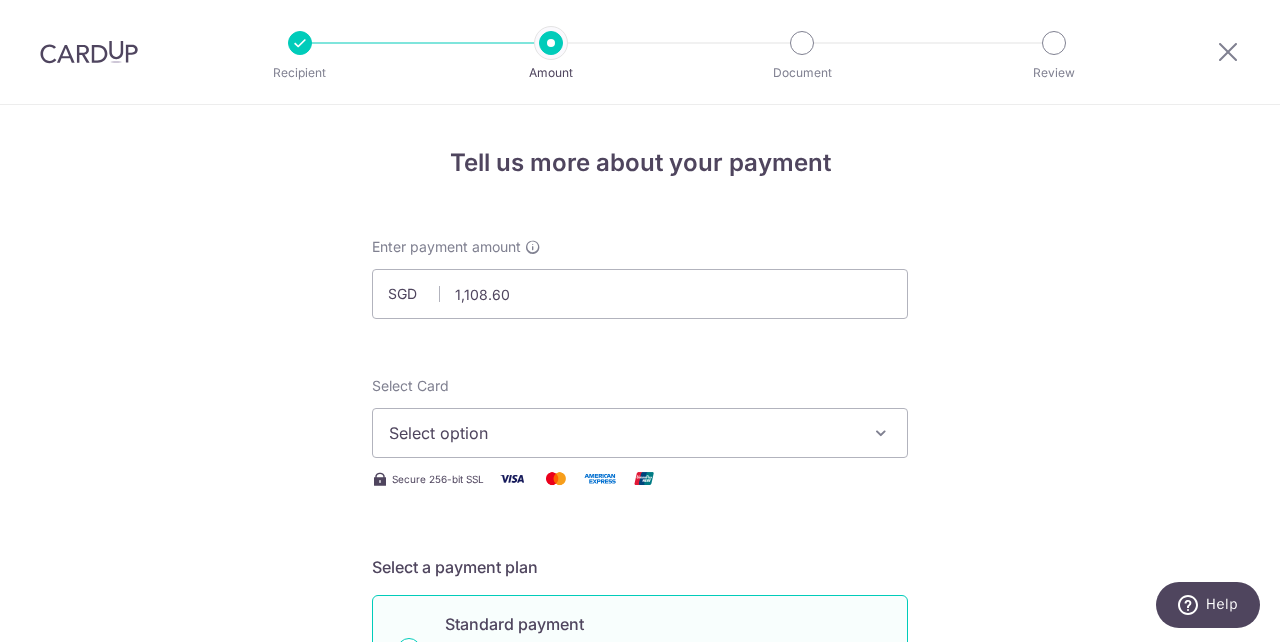 click on "Select option" at bounding box center [640, 433] 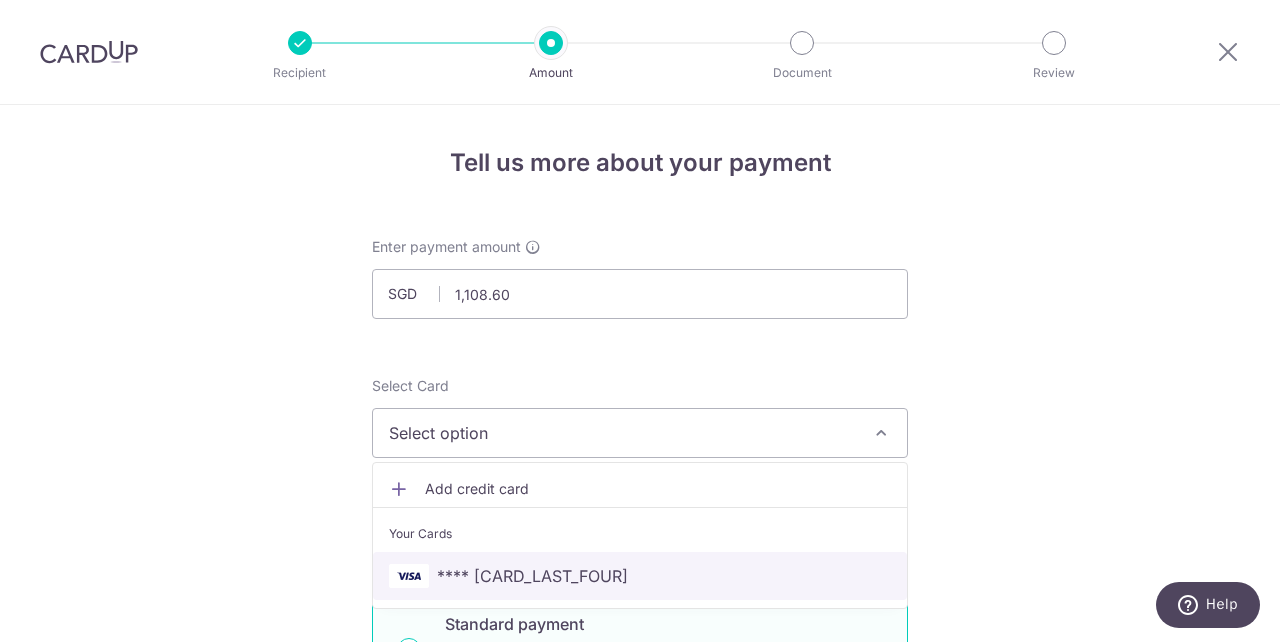 click on "**** [LAST_FOUR]" at bounding box center (532, 576) 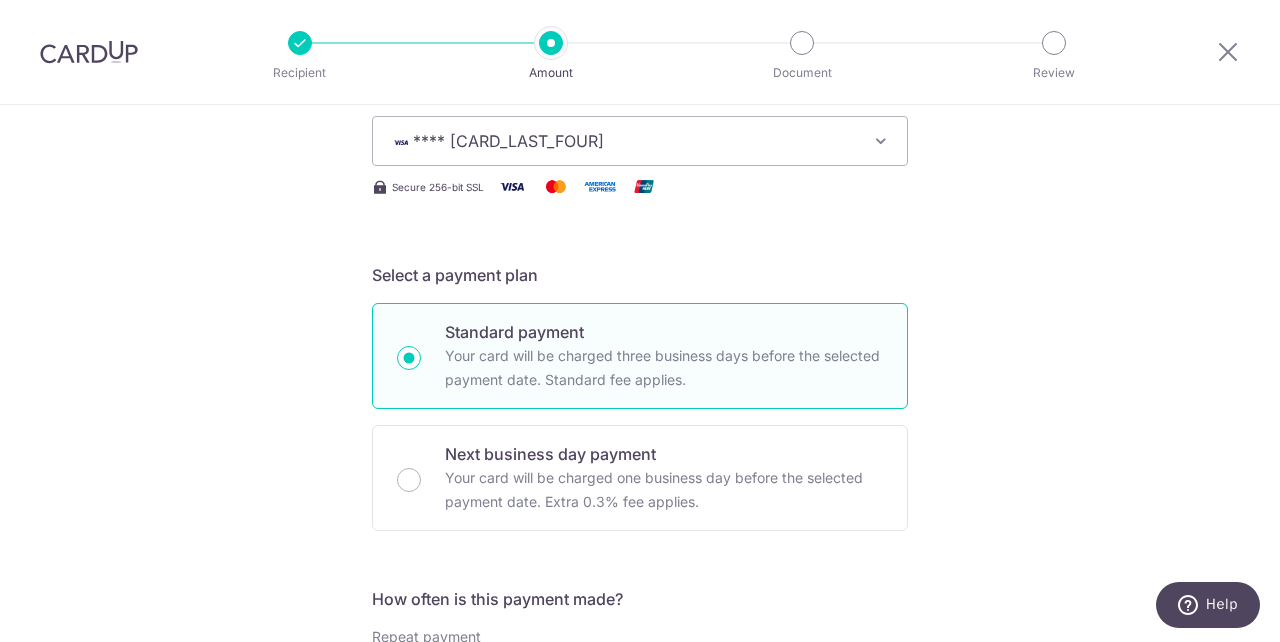 scroll, scrollTop: 531, scrollLeft: 0, axis: vertical 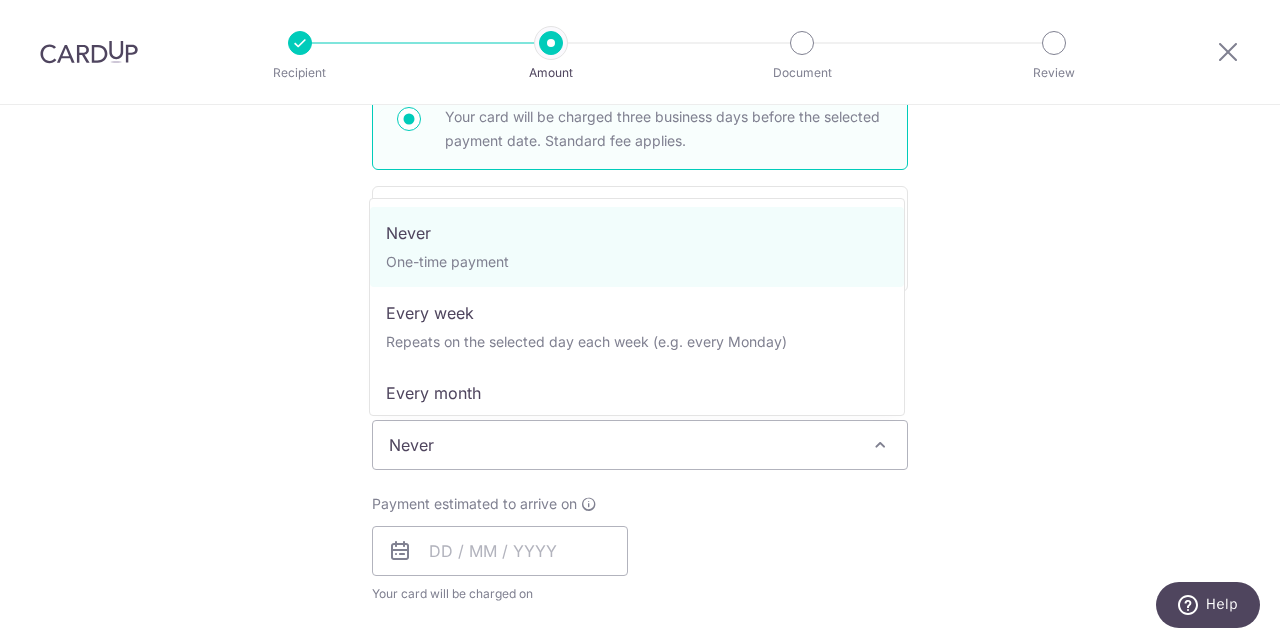 click on "Never" at bounding box center (640, 445) 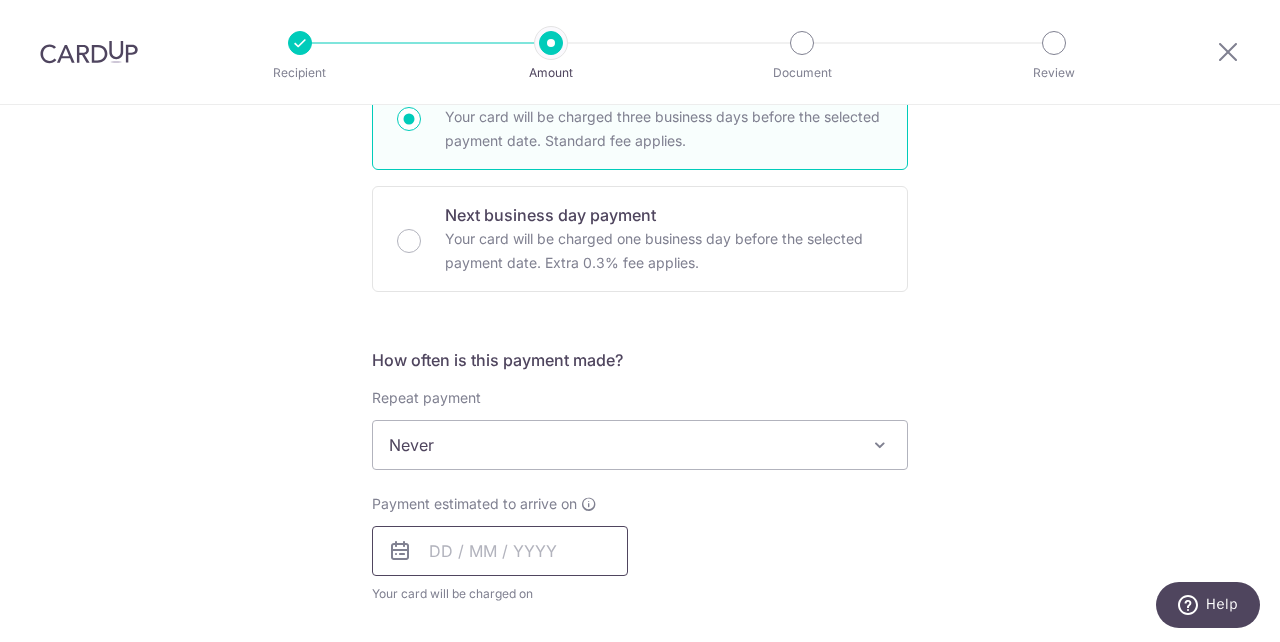 click at bounding box center [500, 551] 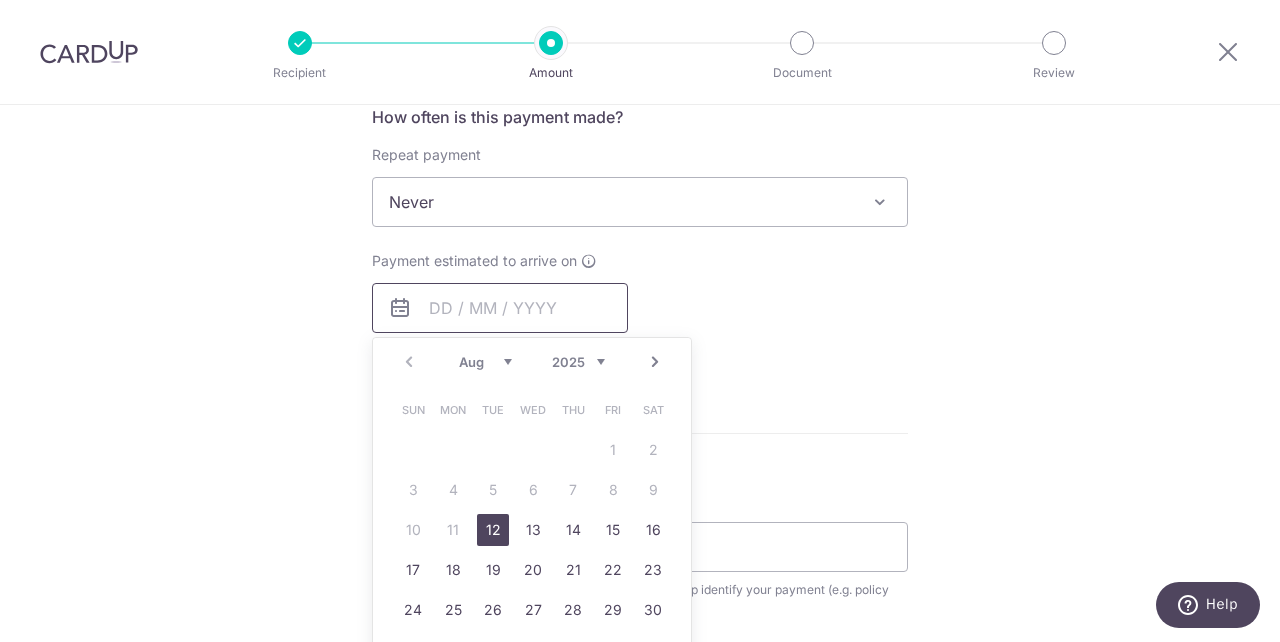 scroll, scrollTop: 797, scrollLeft: 0, axis: vertical 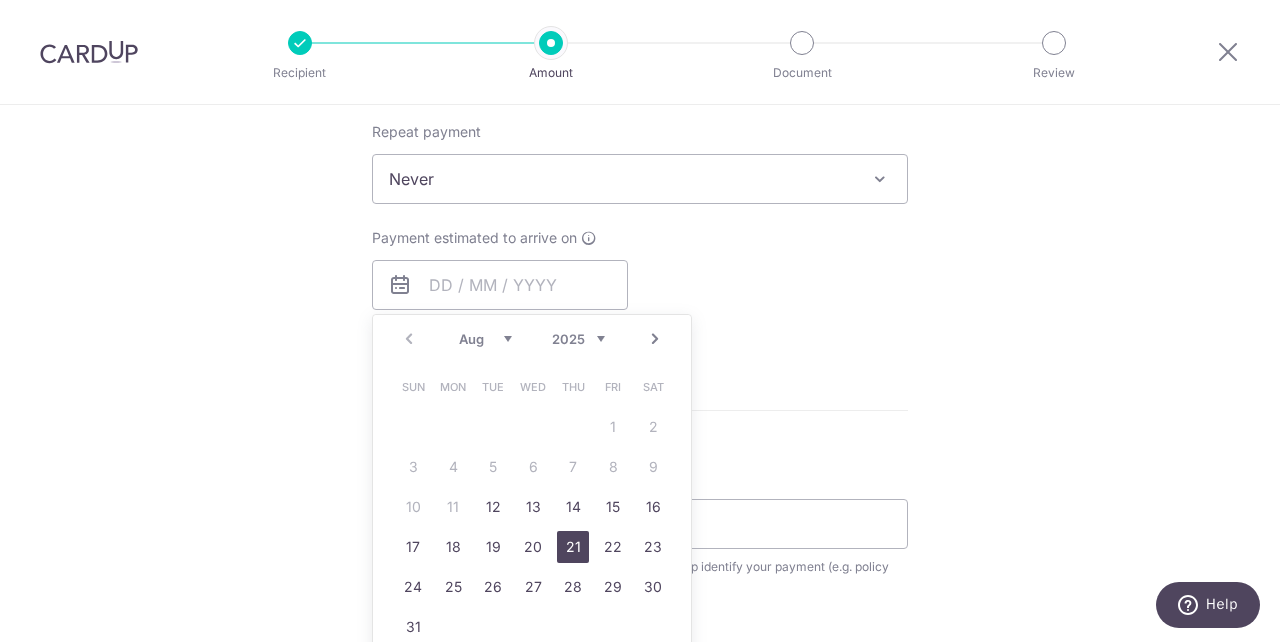 click on "21" at bounding box center (573, 547) 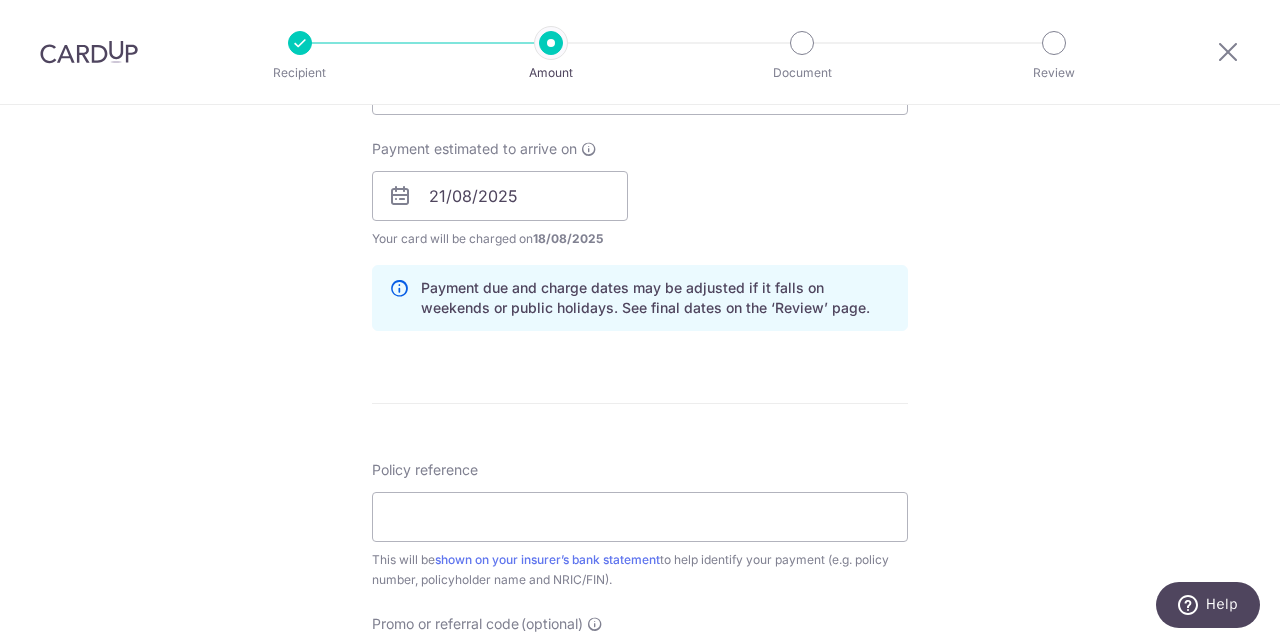scroll, scrollTop: 887, scrollLeft: 0, axis: vertical 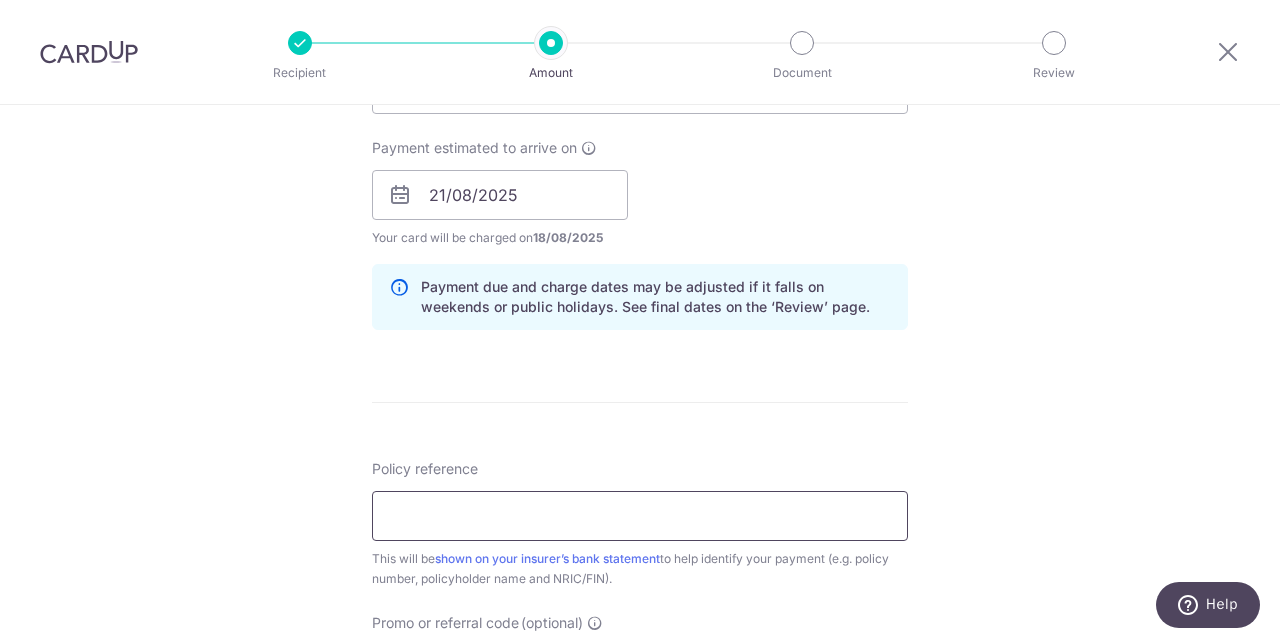 click on "Policy reference" at bounding box center [640, 516] 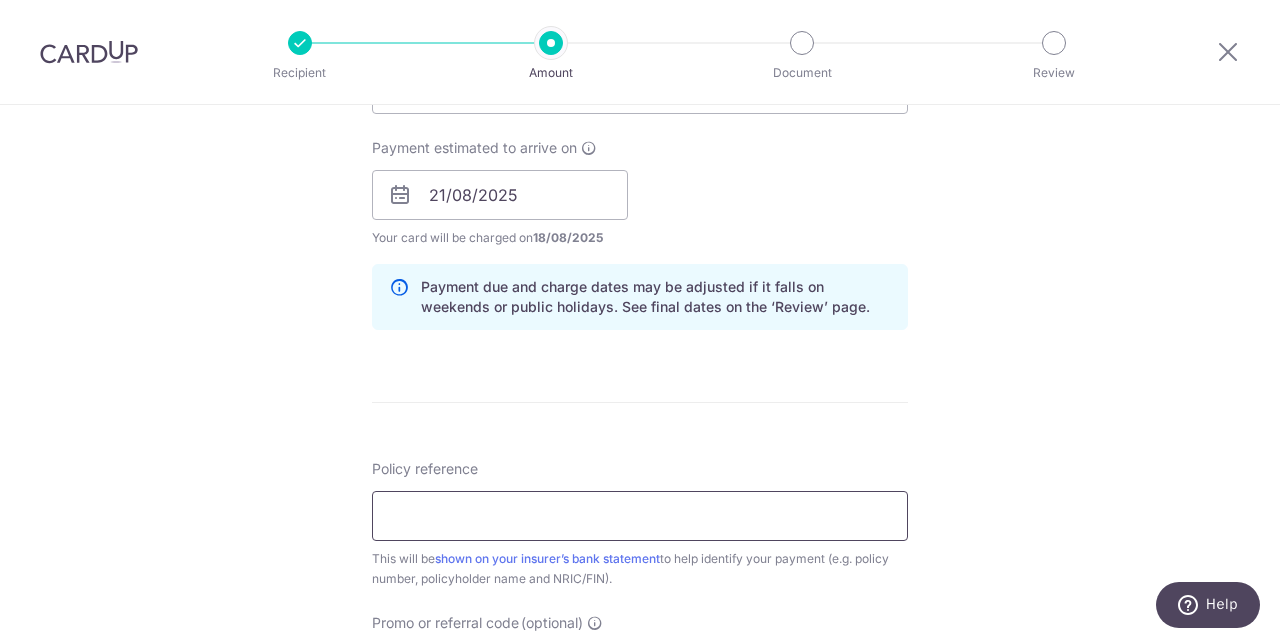 paste on "0070590551" 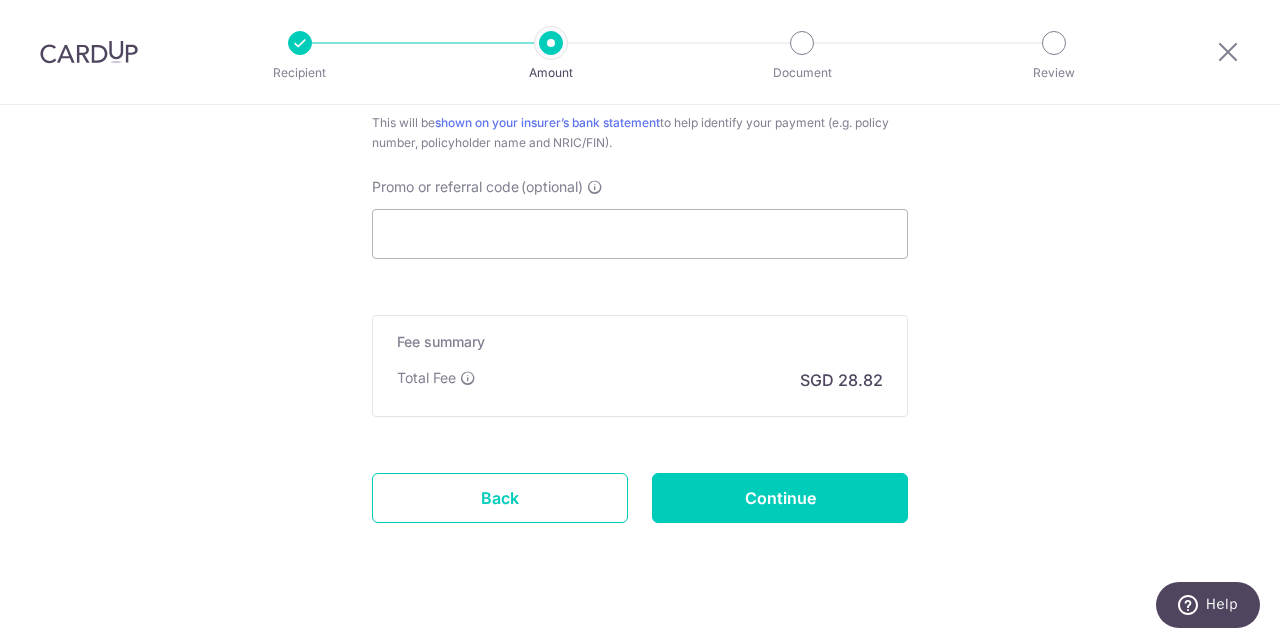 scroll, scrollTop: 1324, scrollLeft: 0, axis: vertical 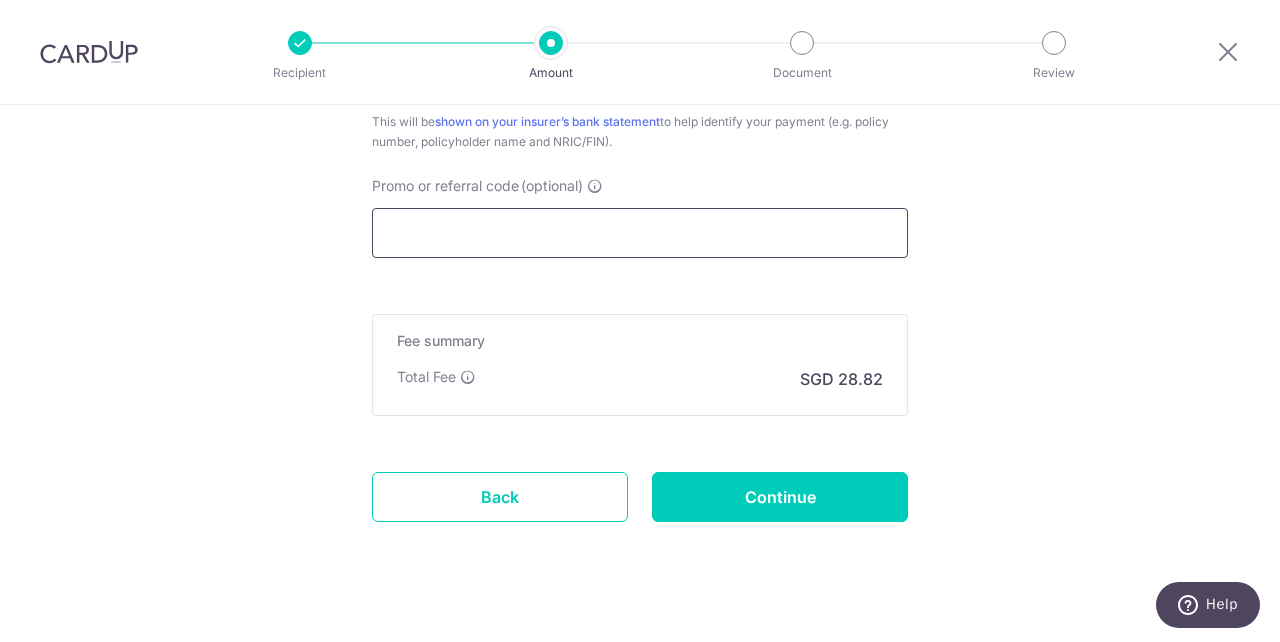 type on "0070590551" 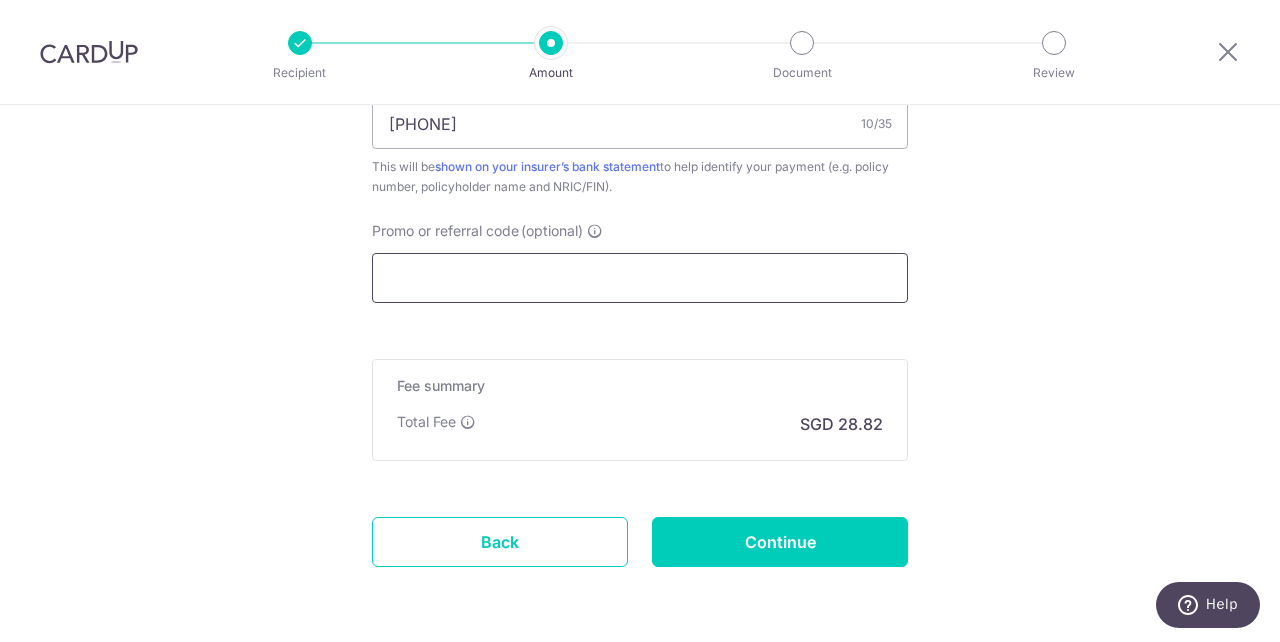 scroll, scrollTop: 1283, scrollLeft: 0, axis: vertical 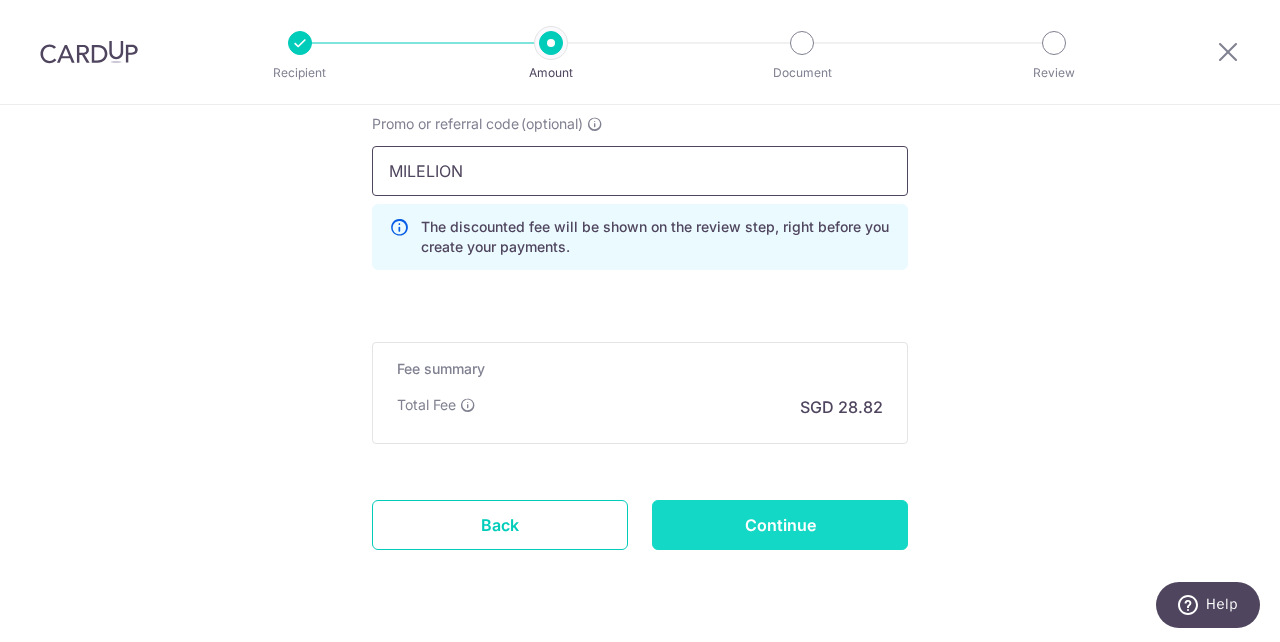 type on "MILELION" 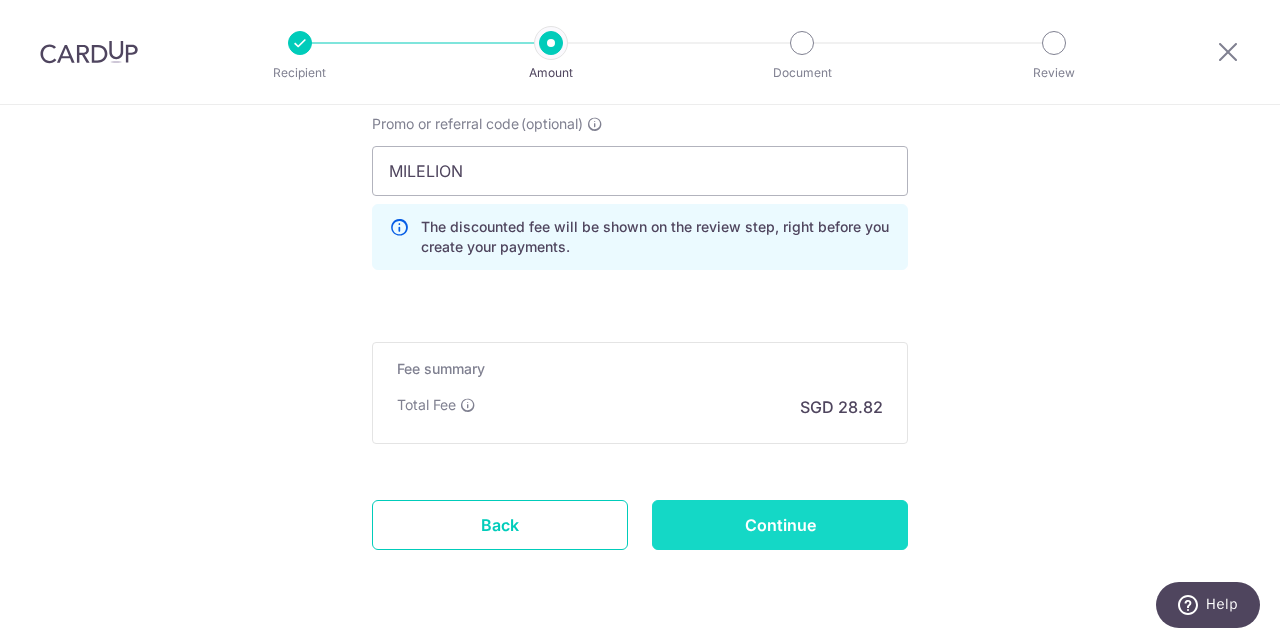 click on "Continue" at bounding box center (780, 525) 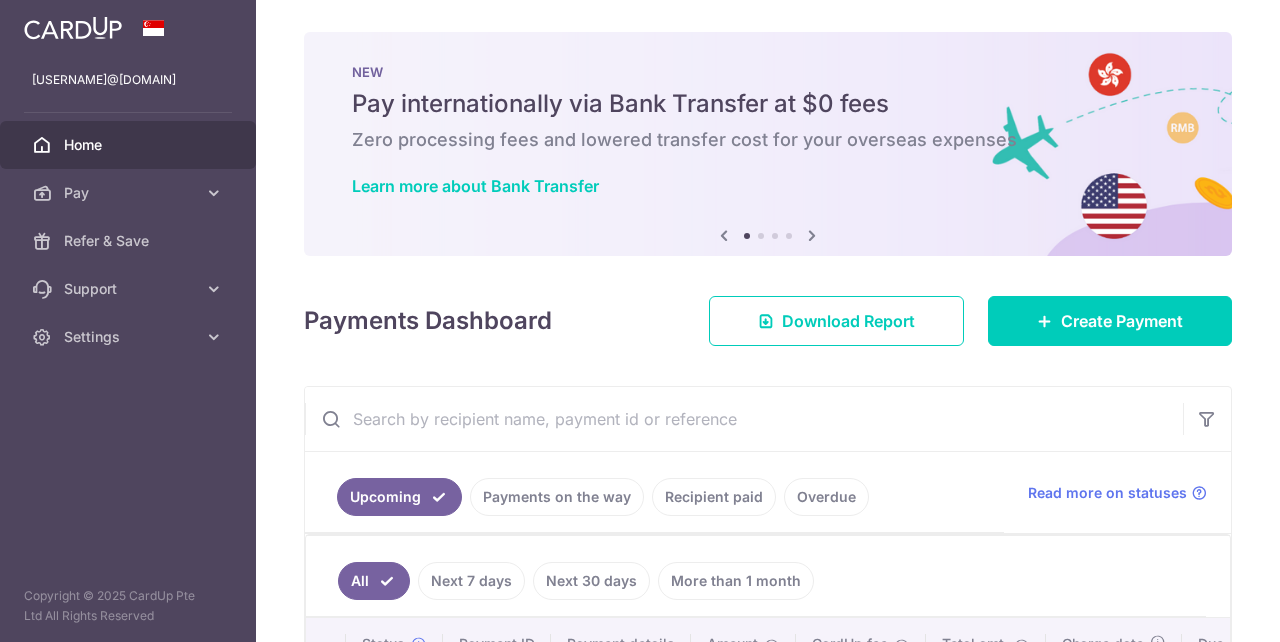 scroll, scrollTop: 0, scrollLeft: 0, axis: both 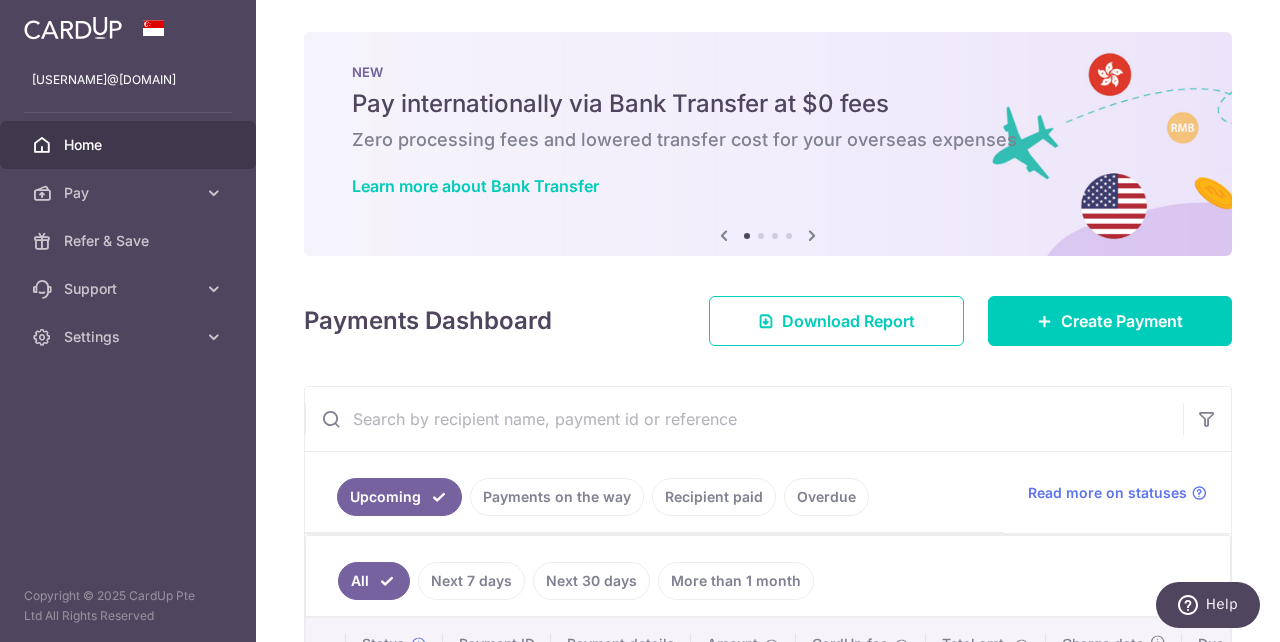 click on "×
Pause Schedule
Pause all future payments in this series
Pause just this one payment
By clicking below, you confirm you are pausing this payment to   on  . Payments can be unpaused at anytime prior to payment taken date.
Confirm
Cancel Schedule
Cancel all future payments in this series
Cancel just this one payment
Confirm
Approve Payment
Recipient Bank Details" at bounding box center [768, 321] 